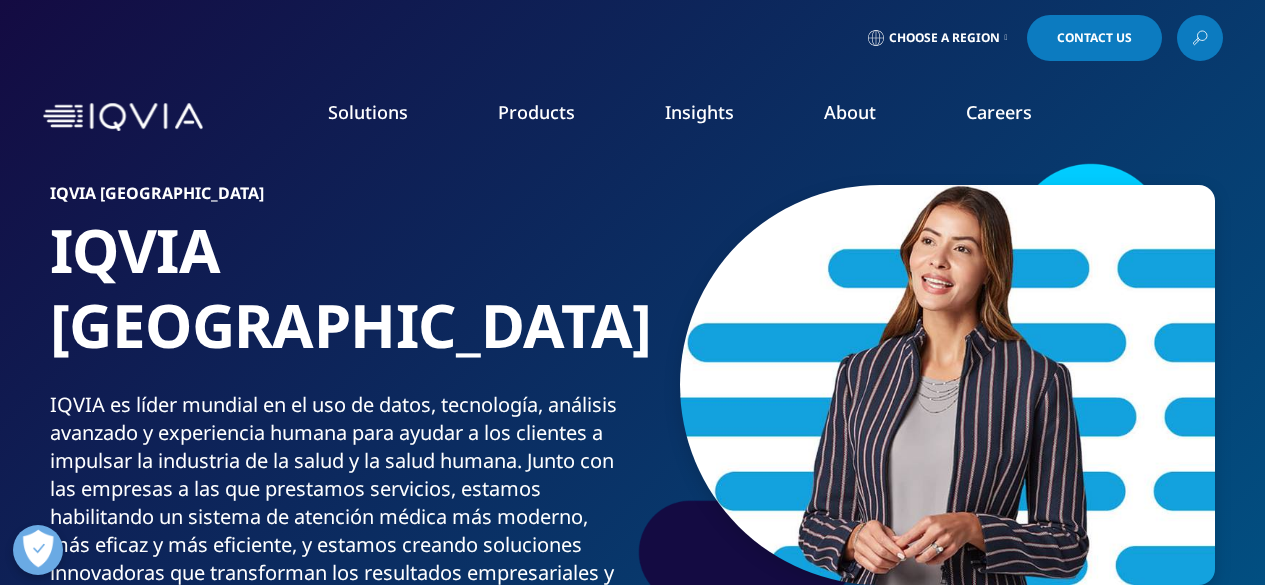 scroll, scrollTop: 0, scrollLeft: 0, axis: both 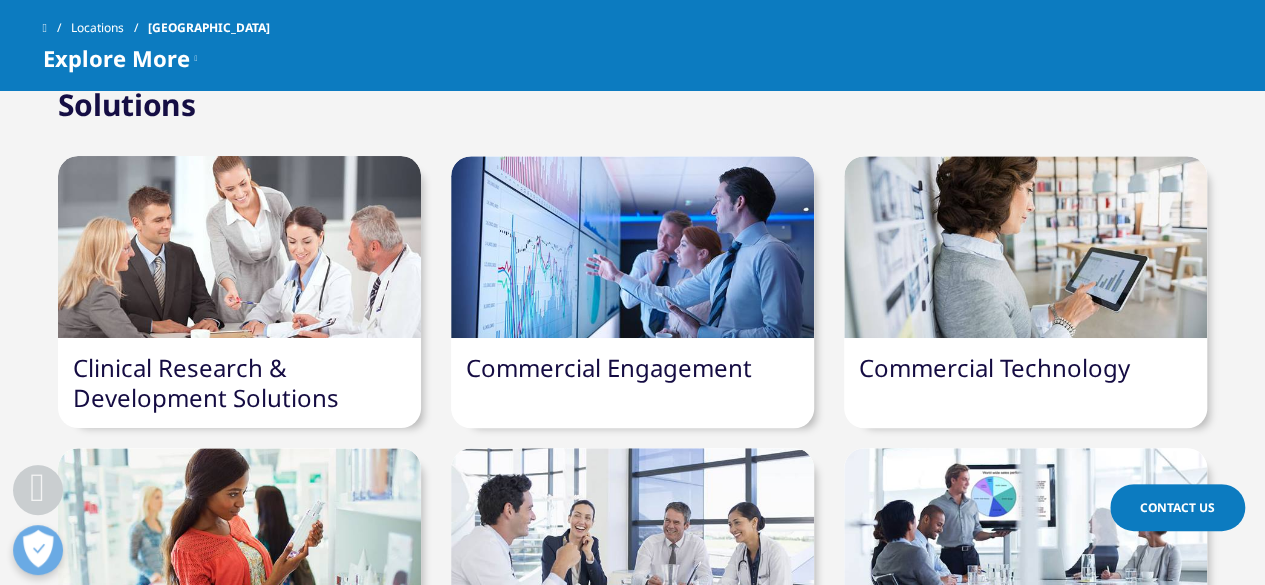 click at bounding box center [1025, 247] 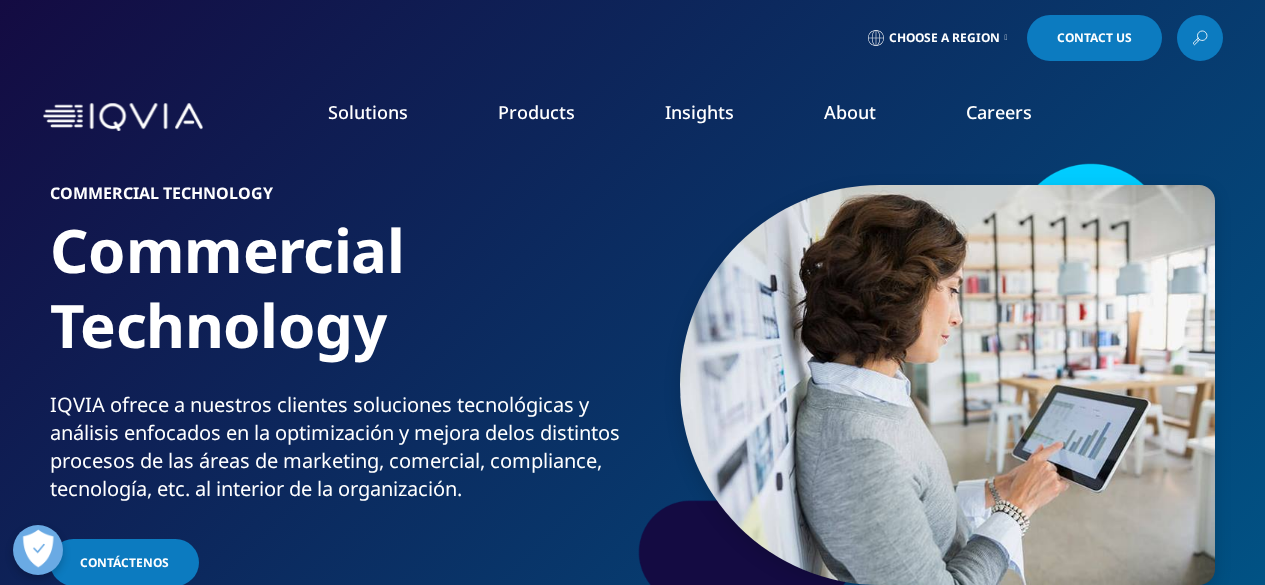 scroll, scrollTop: 0, scrollLeft: 0, axis: both 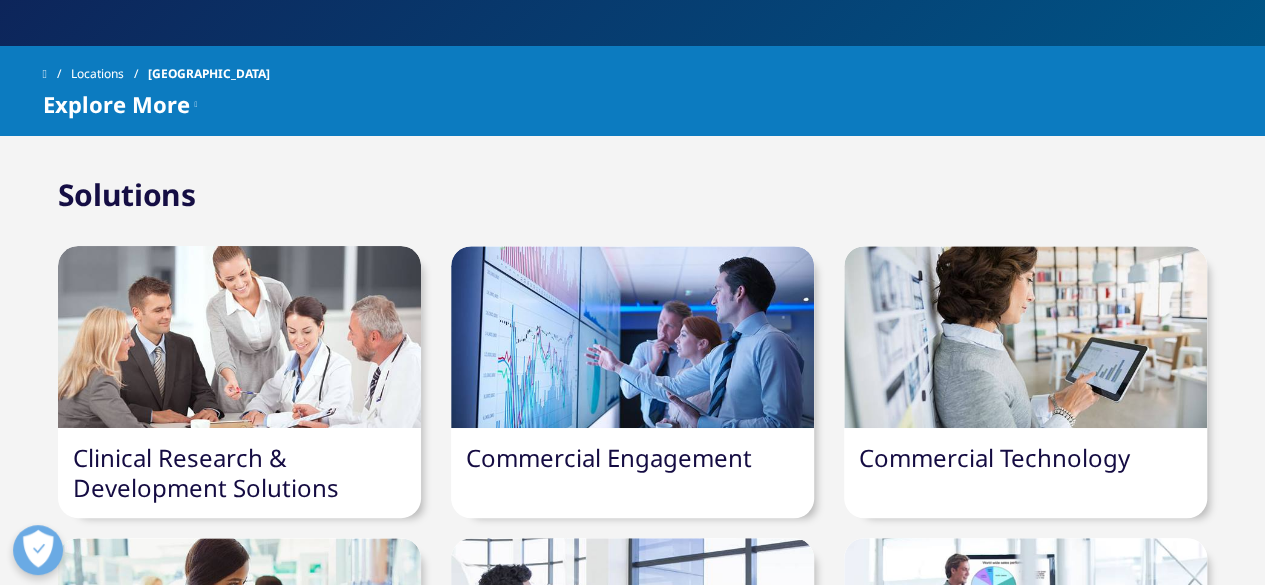 click at bounding box center (239, 337) 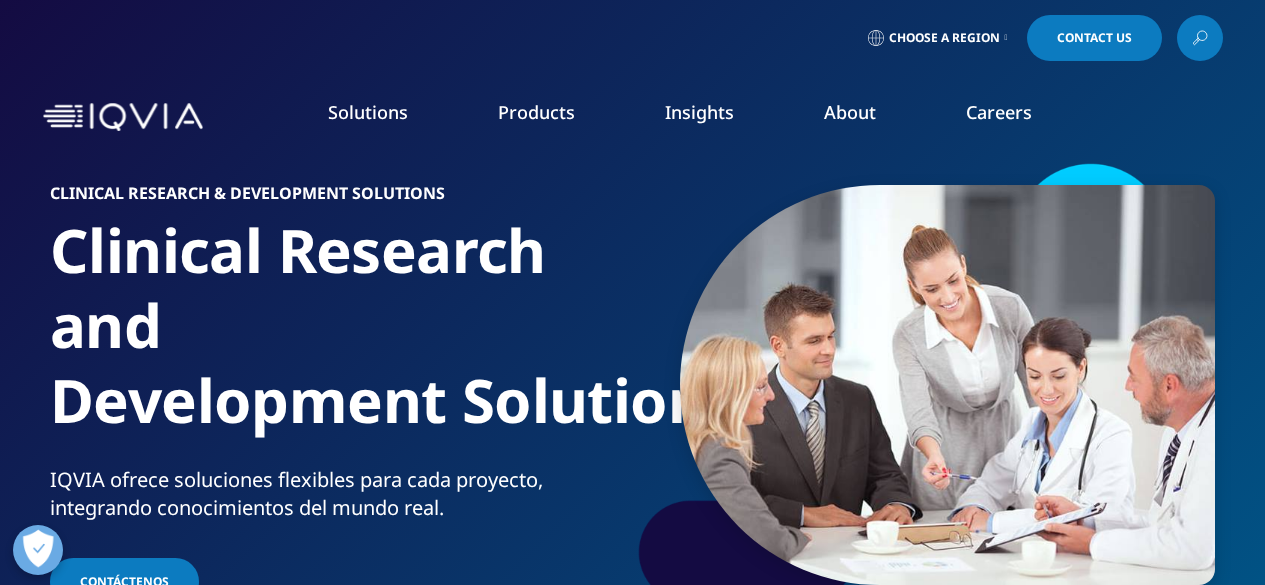 scroll, scrollTop: 0, scrollLeft: 0, axis: both 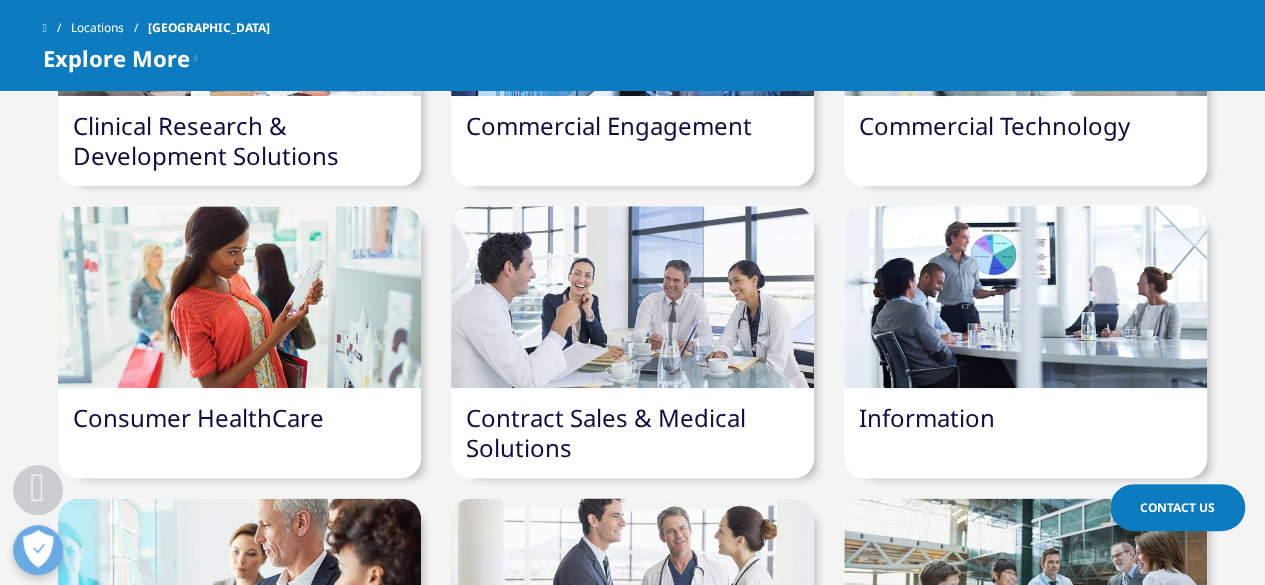 click at bounding box center (239, 297) 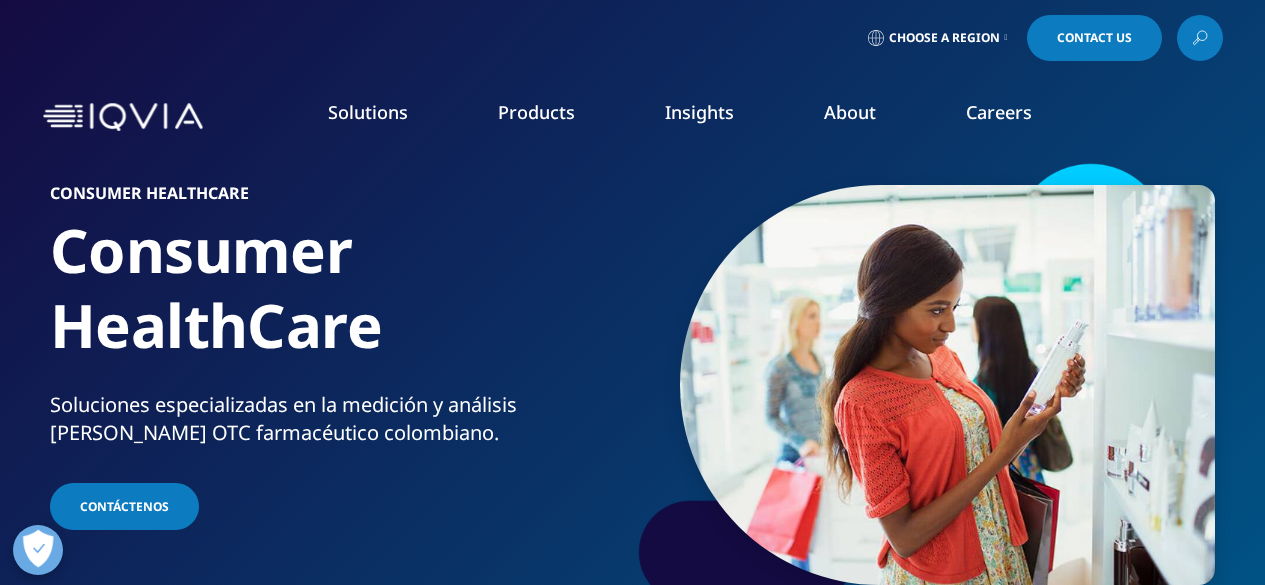 scroll, scrollTop: 0, scrollLeft: 0, axis: both 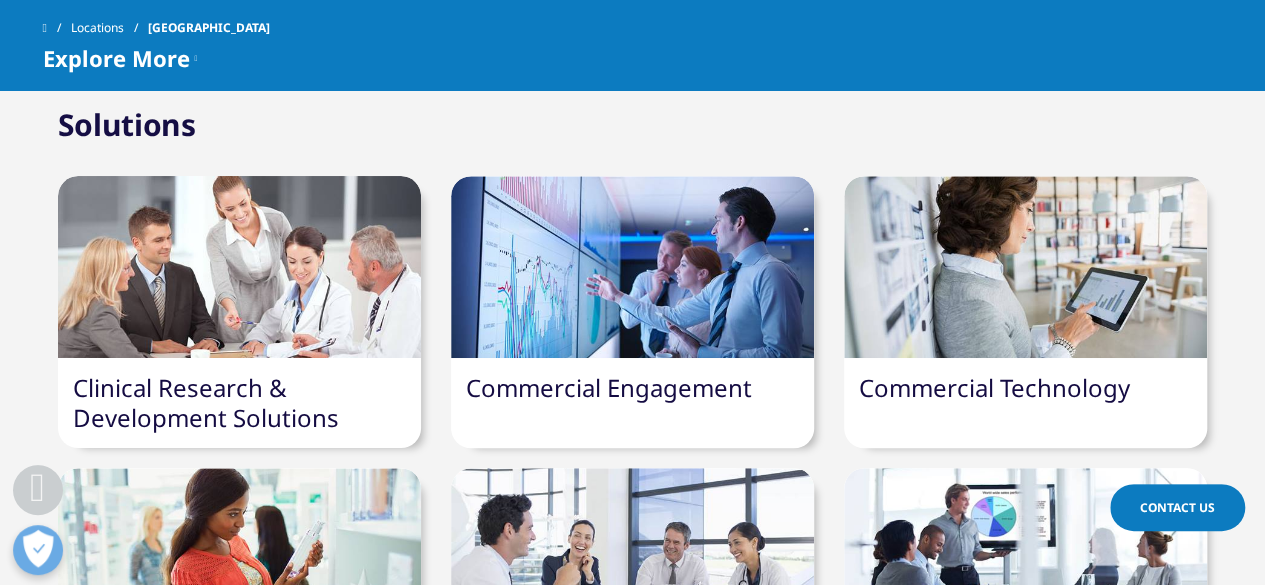 click at bounding box center (632, 267) 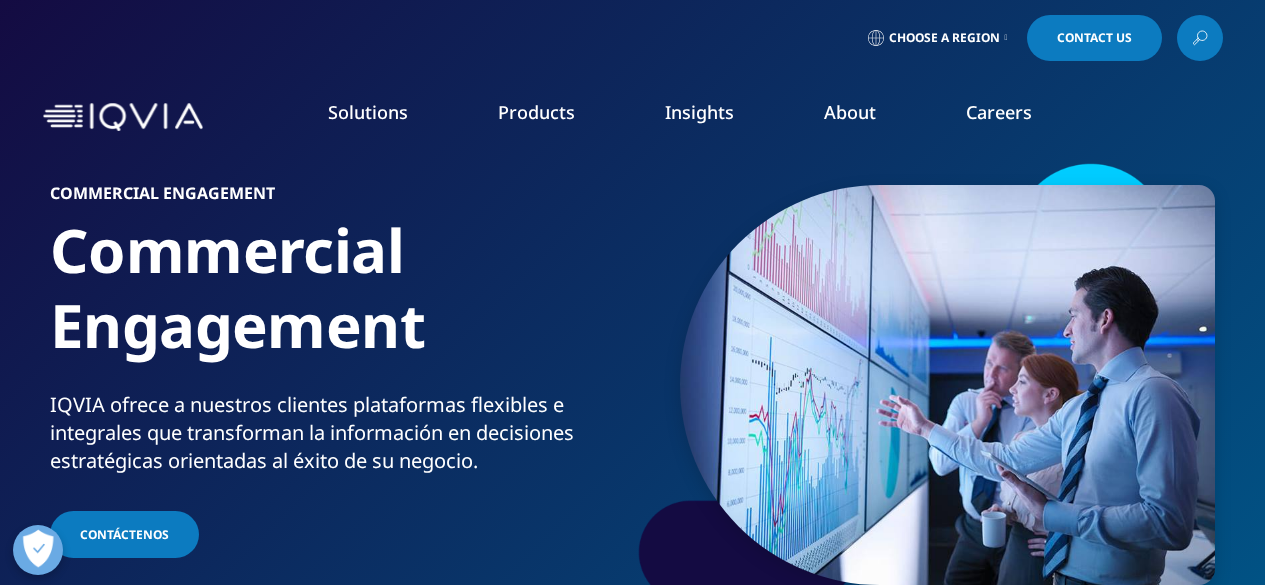 scroll, scrollTop: 0, scrollLeft: 0, axis: both 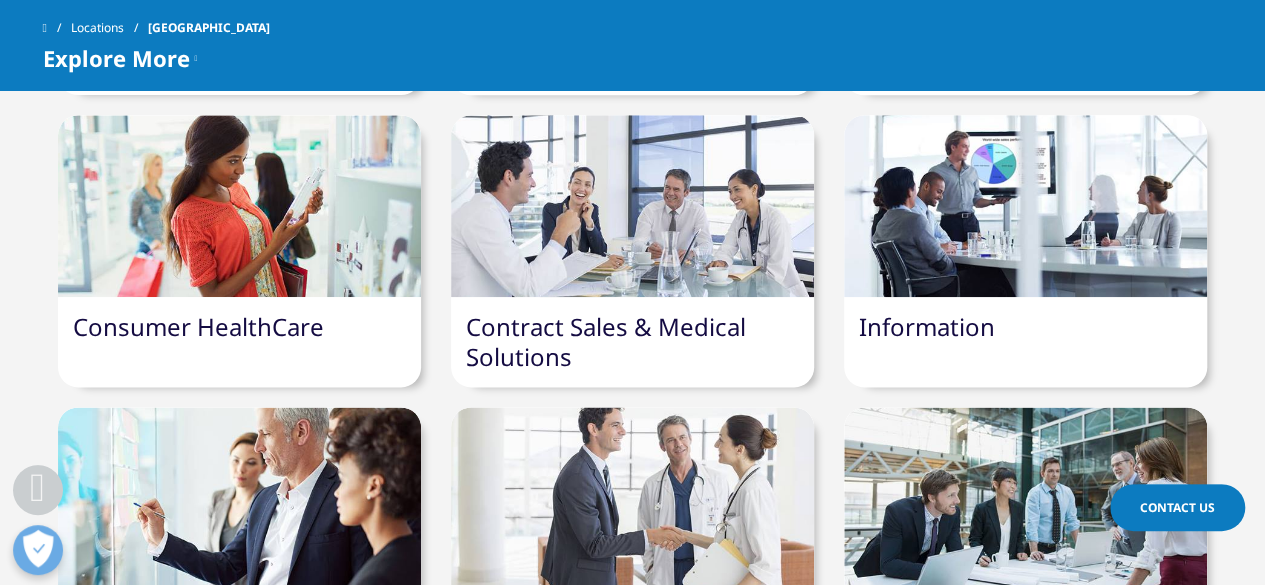 click on "Information" at bounding box center [927, 326] 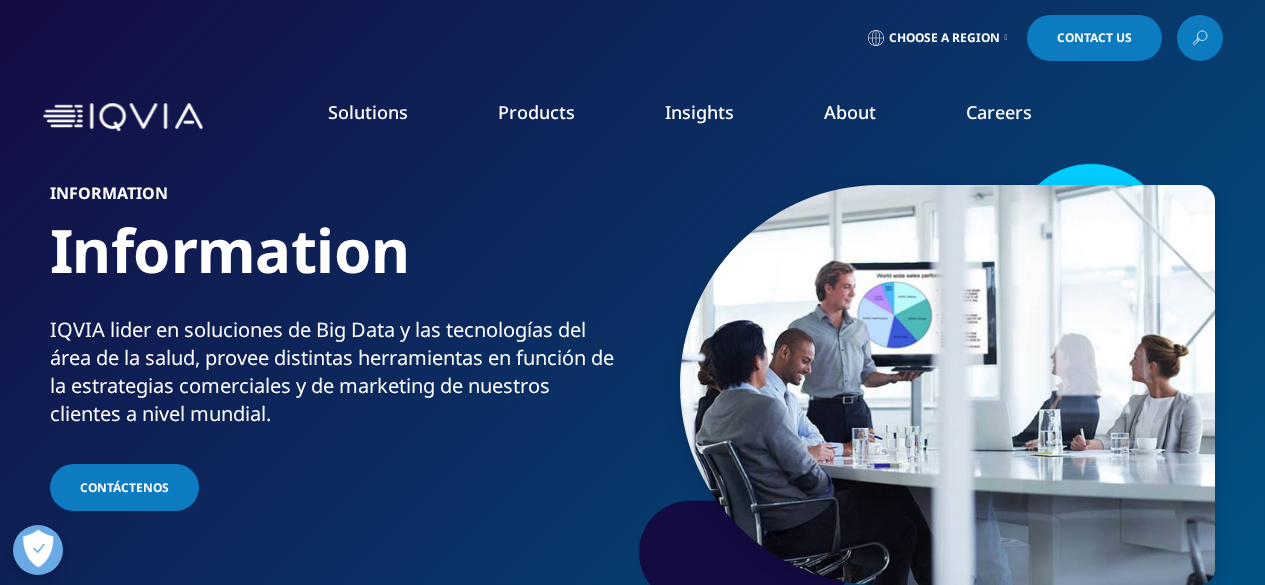 scroll, scrollTop: 0, scrollLeft: 0, axis: both 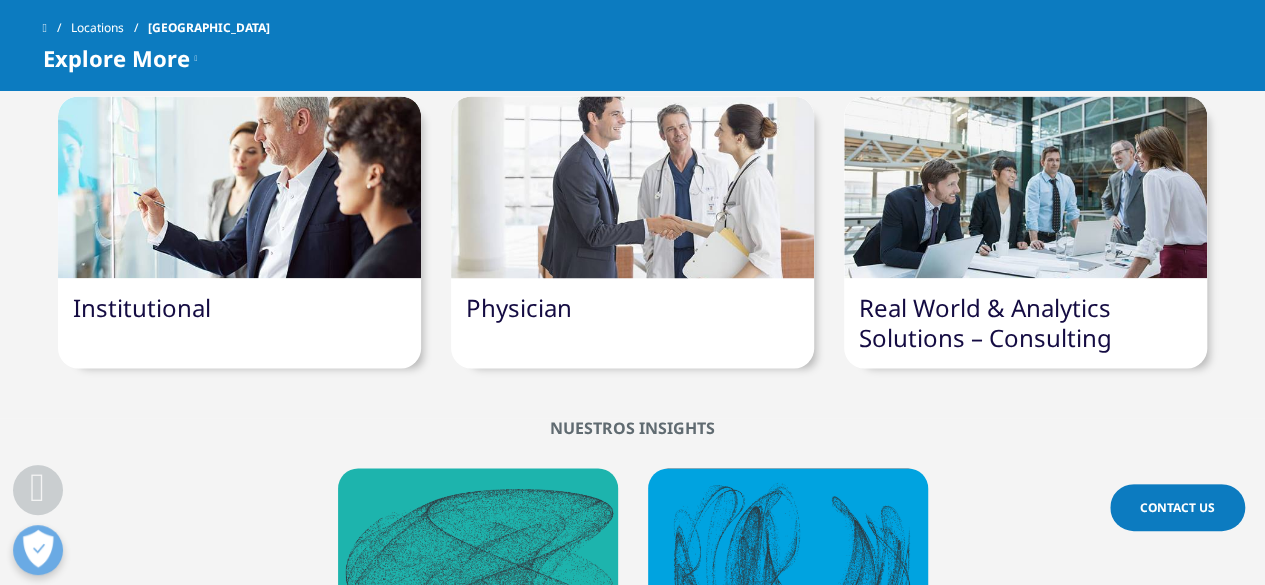 click on "Institutional" at bounding box center (142, 307) 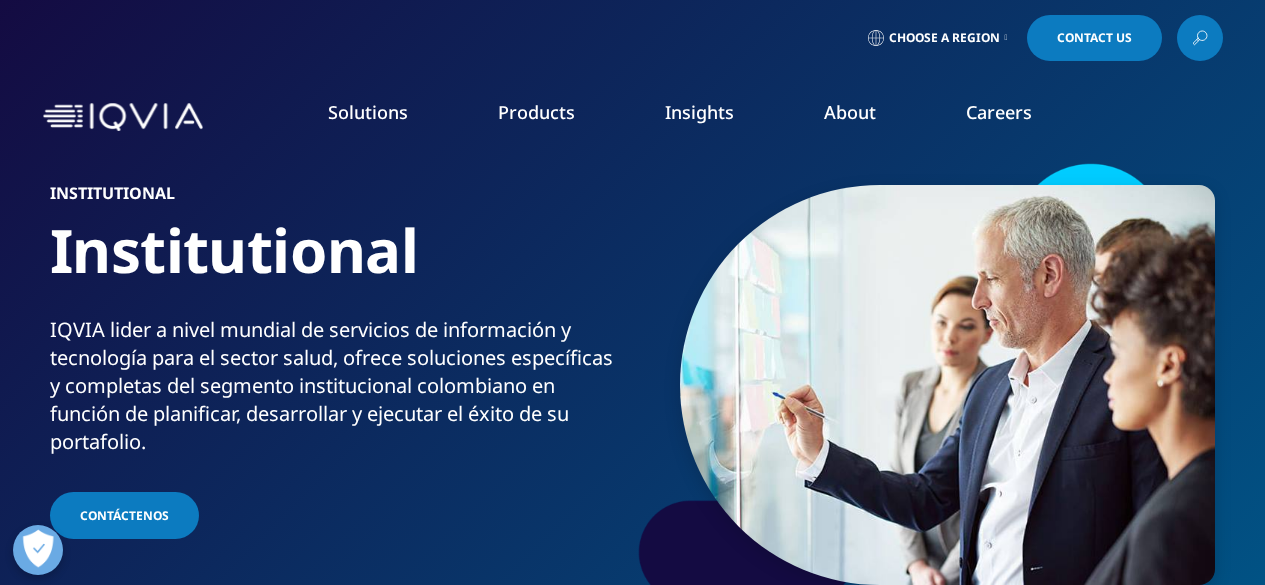scroll, scrollTop: 0, scrollLeft: 0, axis: both 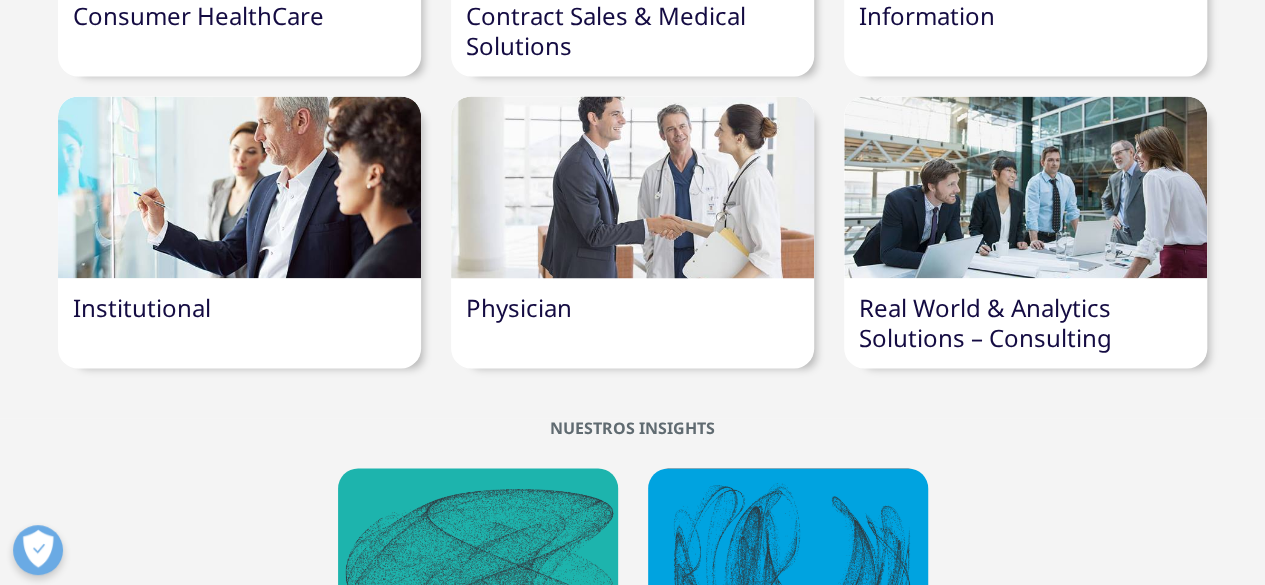 click on "Physician" at bounding box center (519, 307) 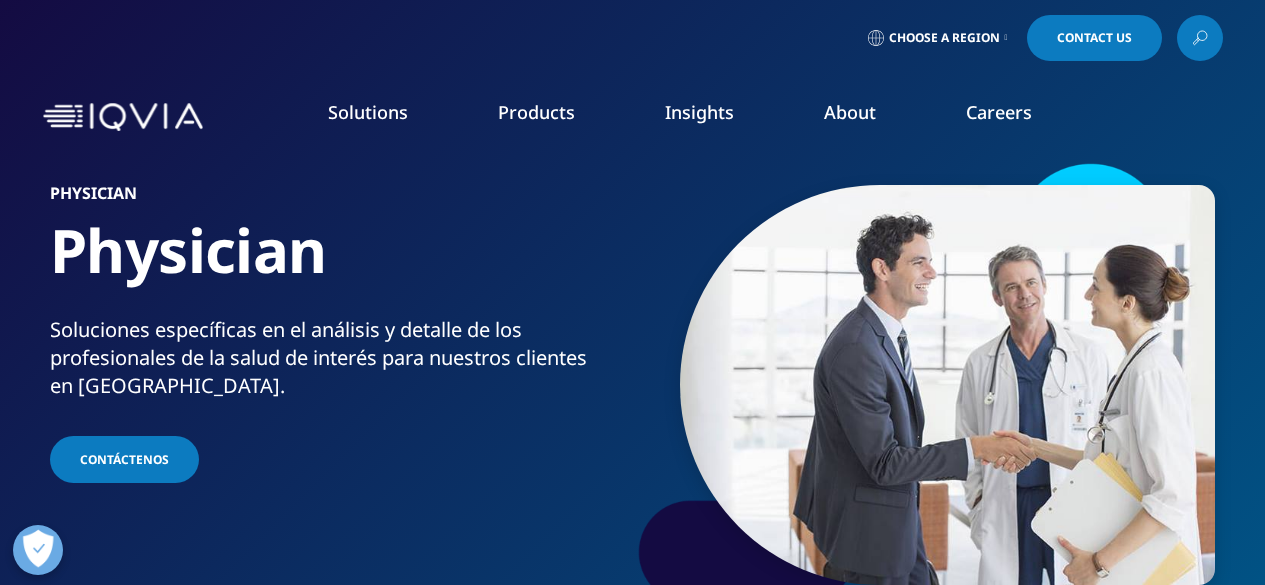 scroll, scrollTop: 0, scrollLeft: 0, axis: both 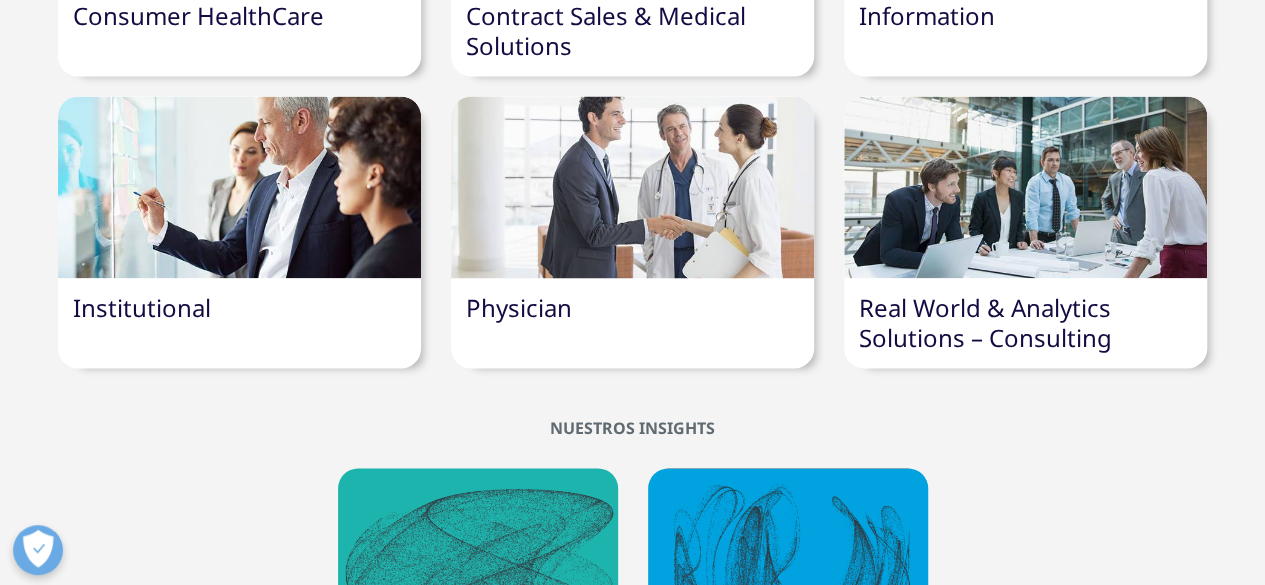click on "Real World & Analytics Solutions – Consulting" at bounding box center [985, 322] 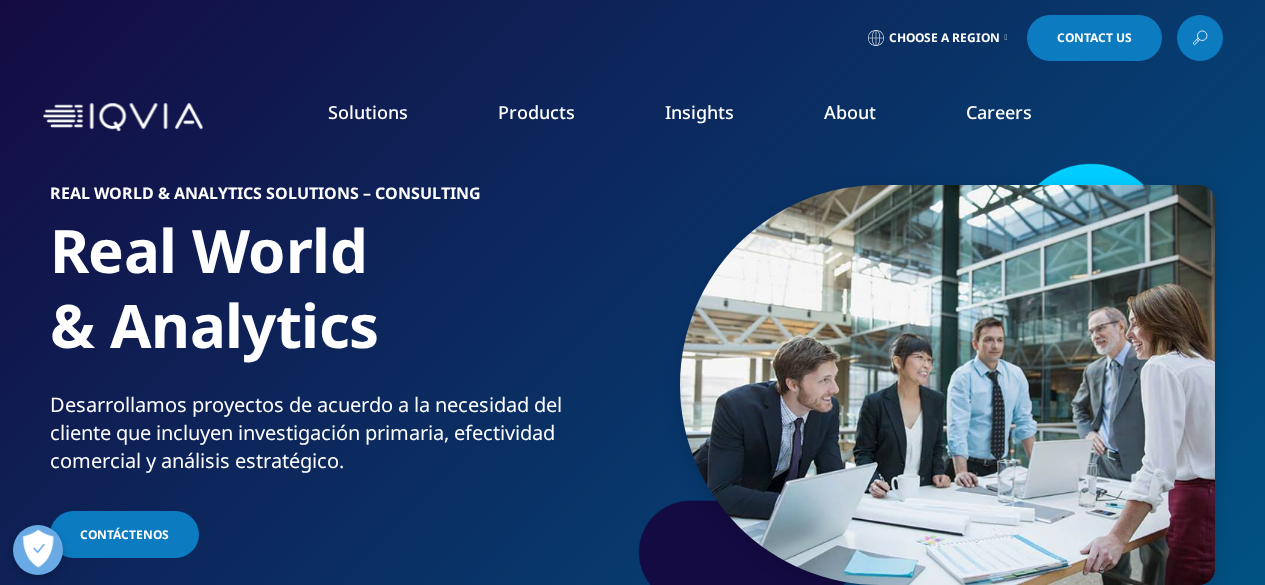 scroll, scrollTop: 0, scrollLeft: 0, axis: both 